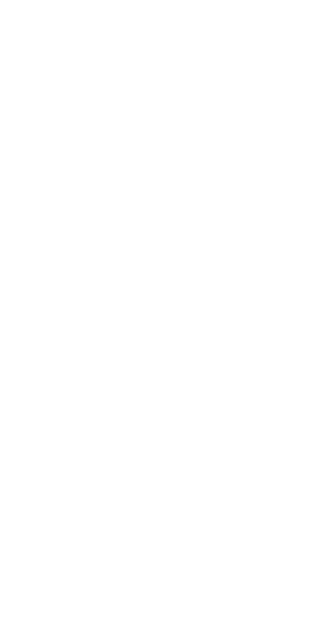 scroll, scrollTop: 0, scrollLeft: 0, axis: both 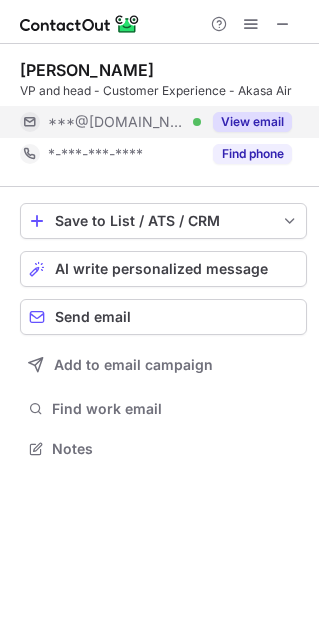 click on "View email" at bounding box center [252, 122] 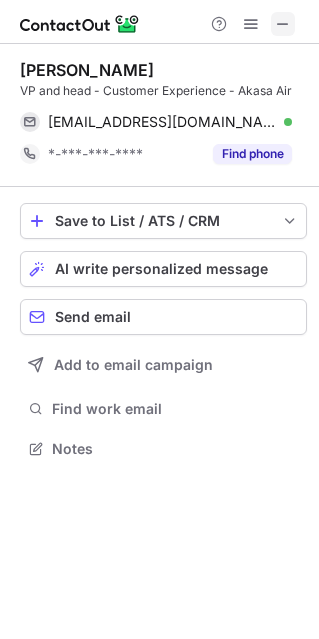 click at bounding box center [283, 24] 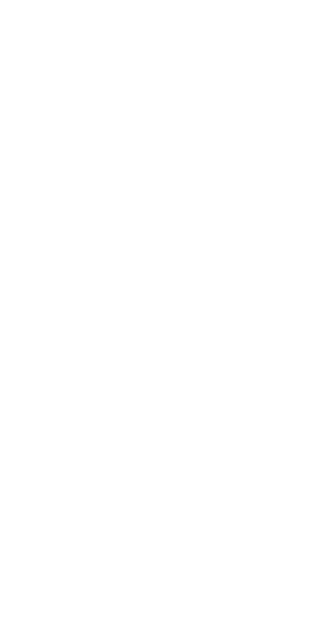 scroll, scrollTop: 0, scrollLeft: 0, axis: both 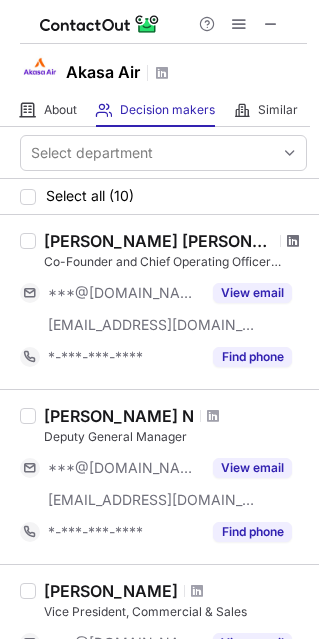 click at bounding box center (293, 241) 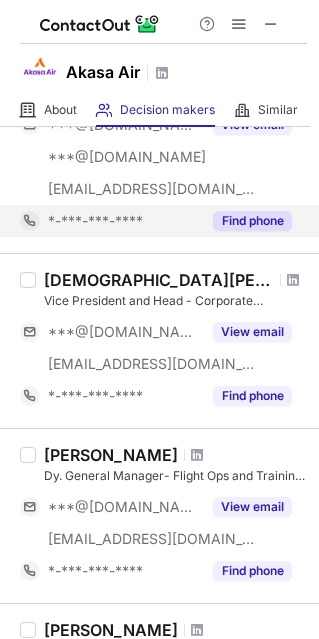 scroll, scrollTop: 1000, scrollLeft: 0, axis: vertical 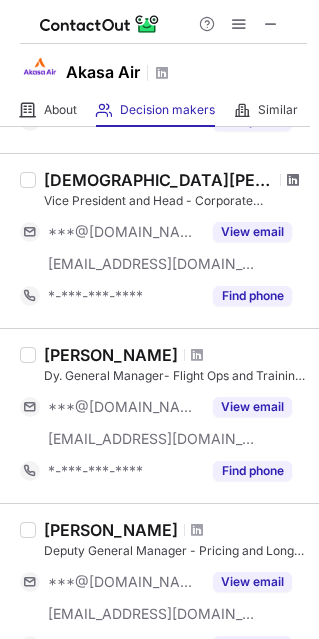 click at bounding box center (293, 180) 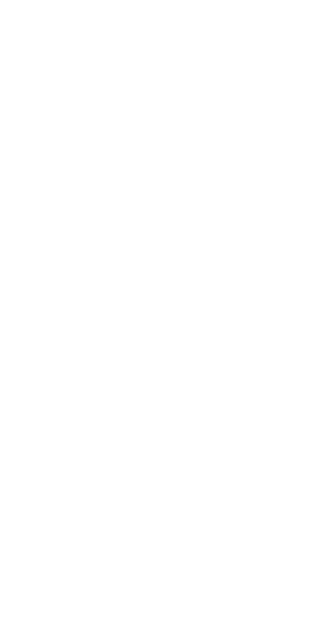 scroll, scrollTop: 0, scrollLeft: 0, axis: both 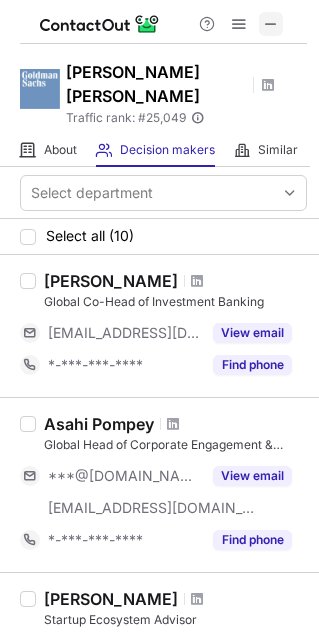 click at bounding box center (271, 24) 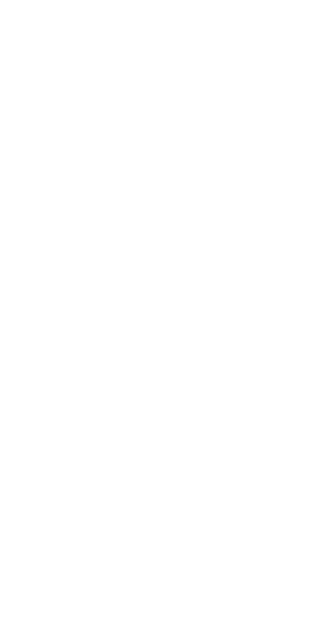 scroll, scrollTop: 0, scrollLeft: 0, axis: both 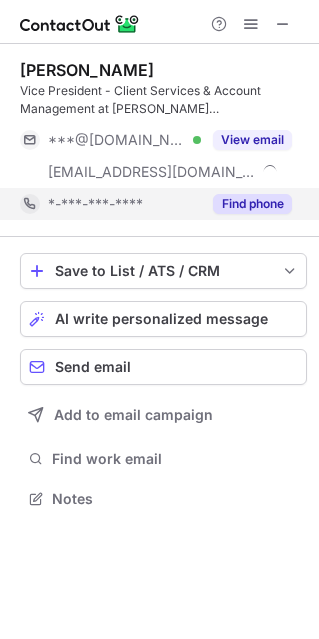 click on "Find phone" at bounding box center (252, 204) 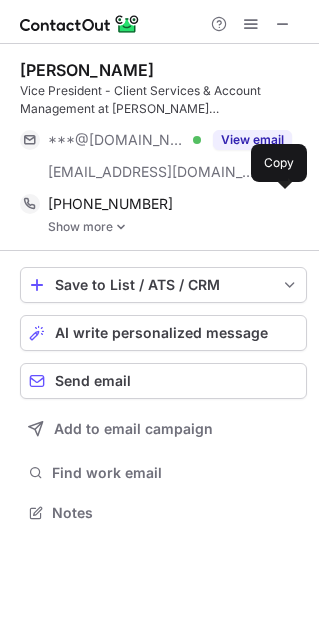 scroll, scrollTop: 9, scrollLeft: 10, axis: both 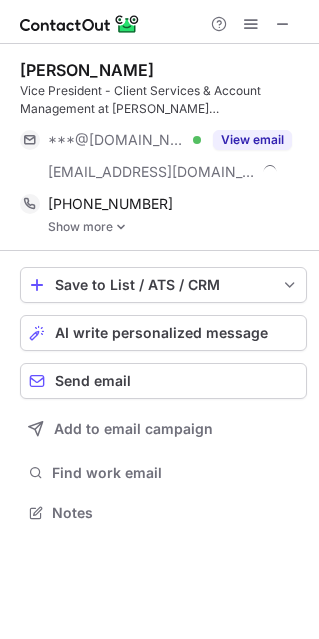 click on "Show more" at bounding box center [177, 227] 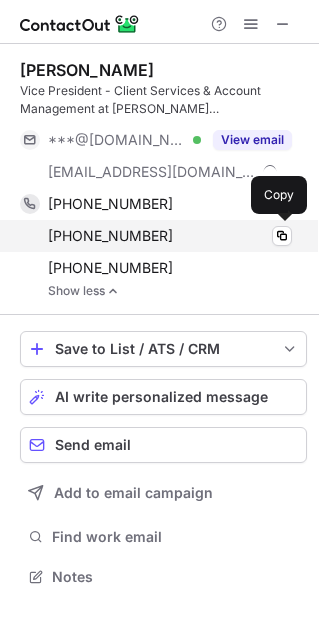 scroll, scrollTop: 9, scrollLeft: 10, axis: both 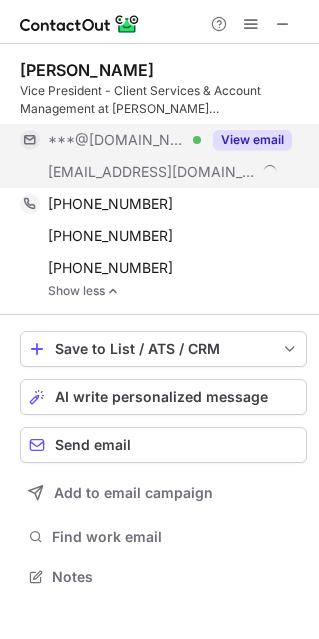 click on "View email" at bounding box center [252, 140] 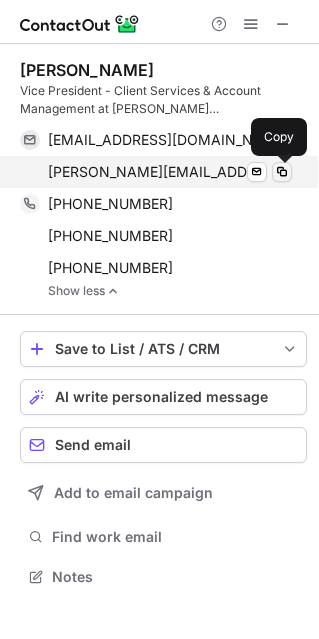click at bounding box center (282, 172) 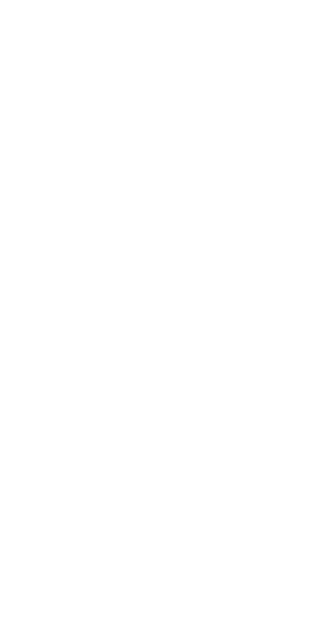scroll, scrollTop: 0, scrollLeft: 0, axis: both 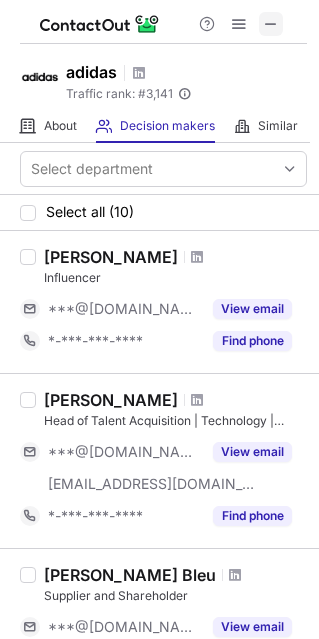 click at bounding box center [271, 24] 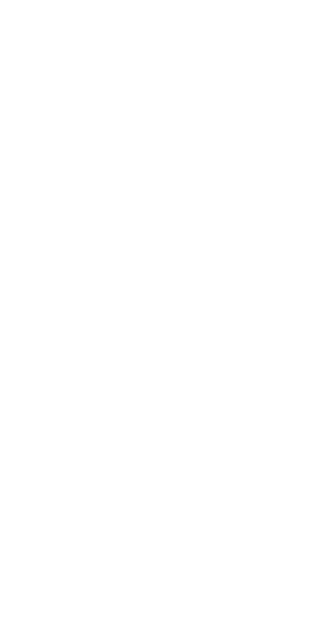scroll, scrollTop: 0, scrollLeft: 0, axis: both 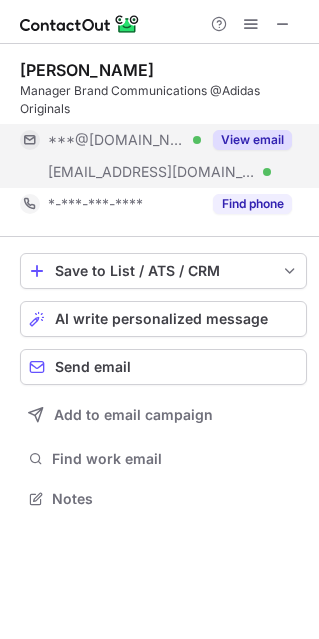 click on "View email" at bounding box center (252, 140) 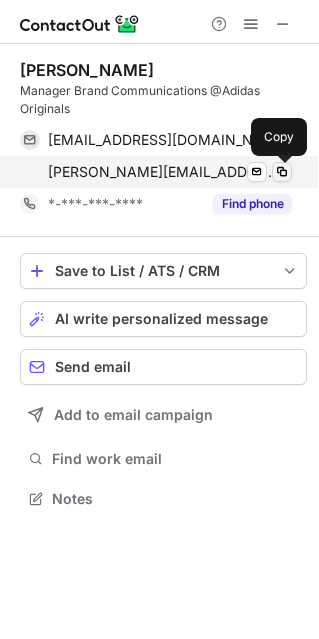click at bounding box center (282, 172) 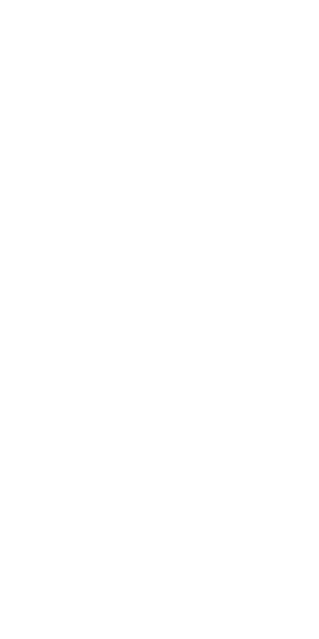 scroll, scrollTop: 0, scrollLeft: 0, axis: both 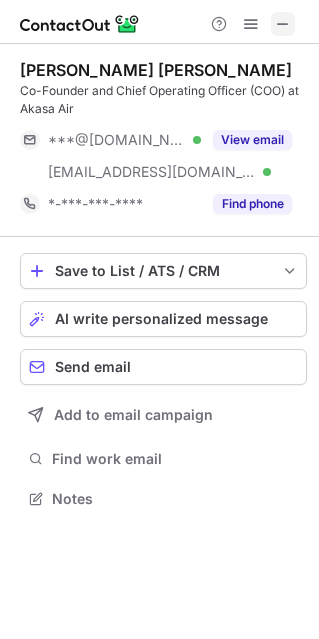 click at bounding box center [283, 24] 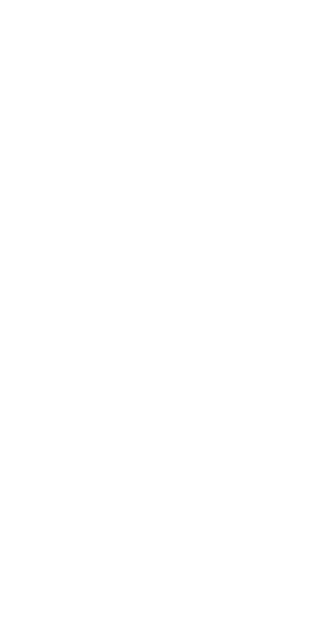 scroll, scrollTop: 0, scrollLeft: 0, axis: both 